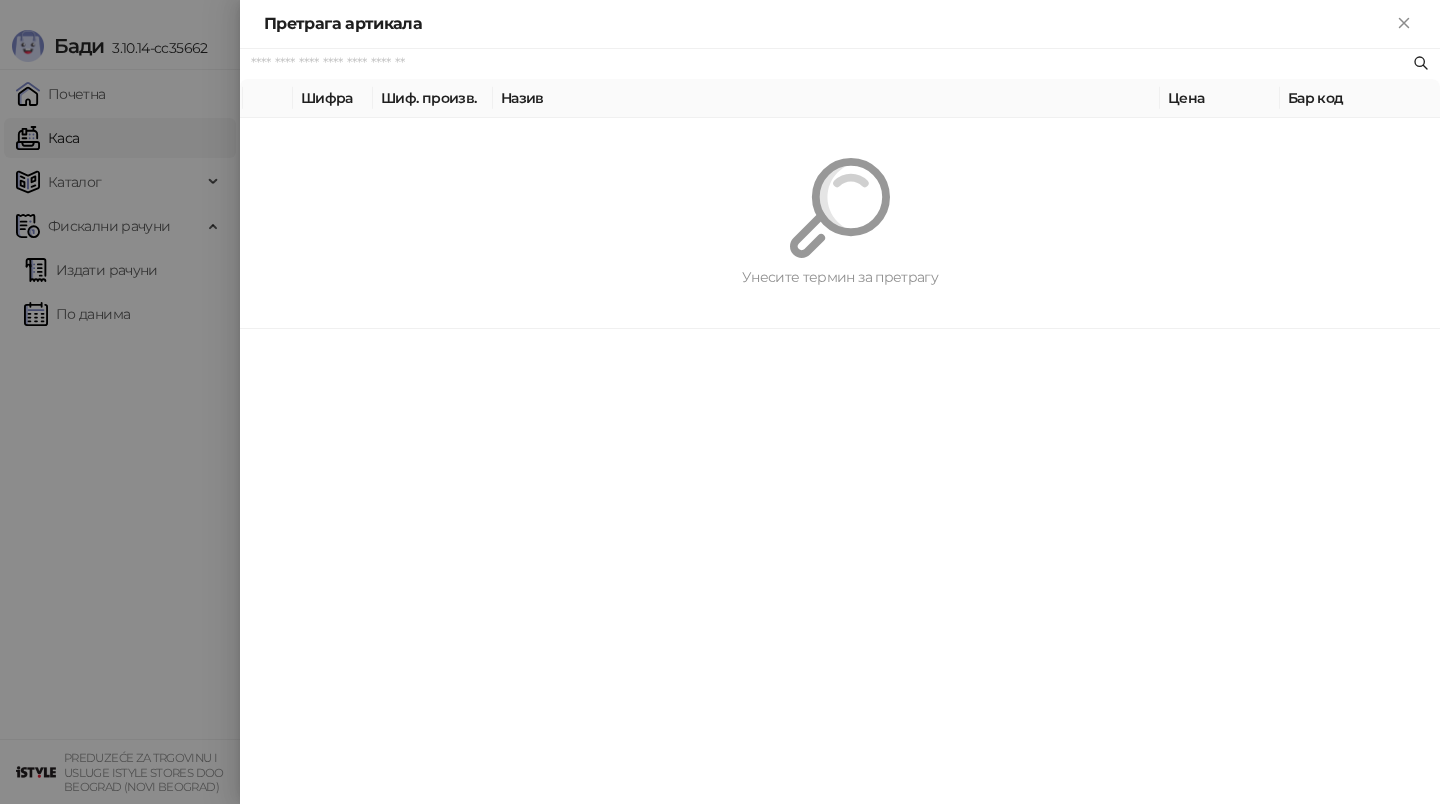 scroll, scrollTop: 0, scrollLeft: 0, axis: both 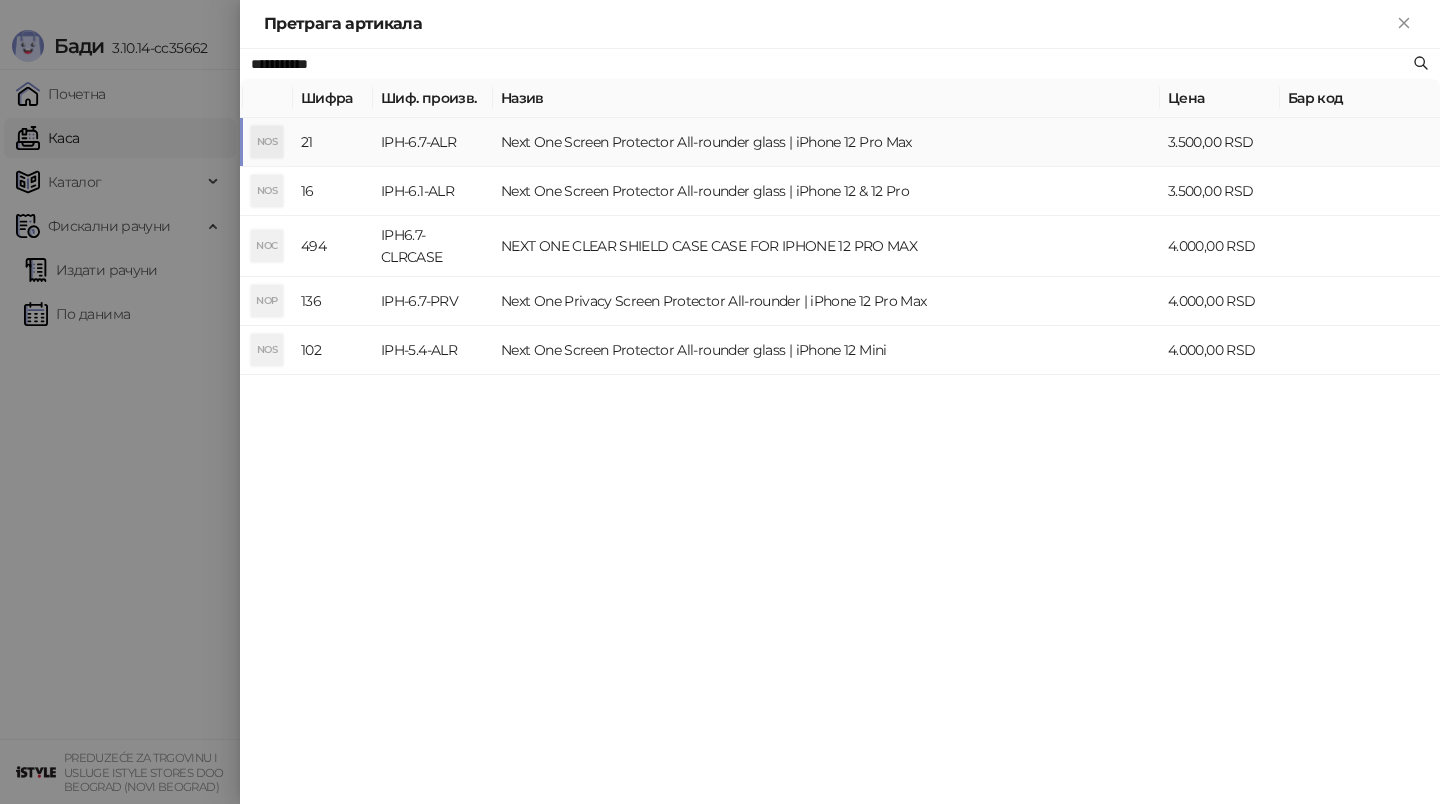 click on "Next One Screen Protector All-rounder glass | iPhone 12 Pro Max" at bounding box center [826, 142] 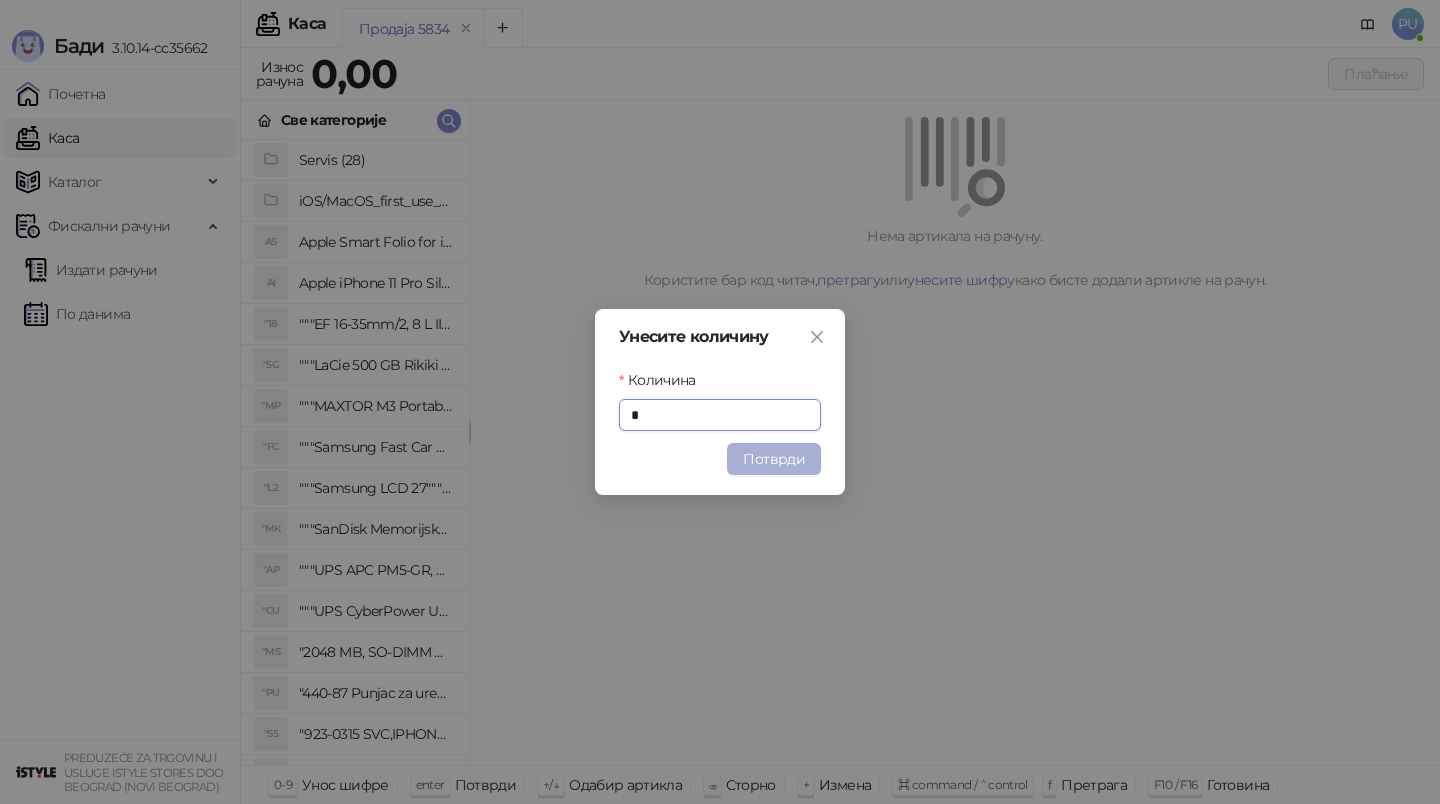 click on "Потврди" at bounding box center [774, 459] 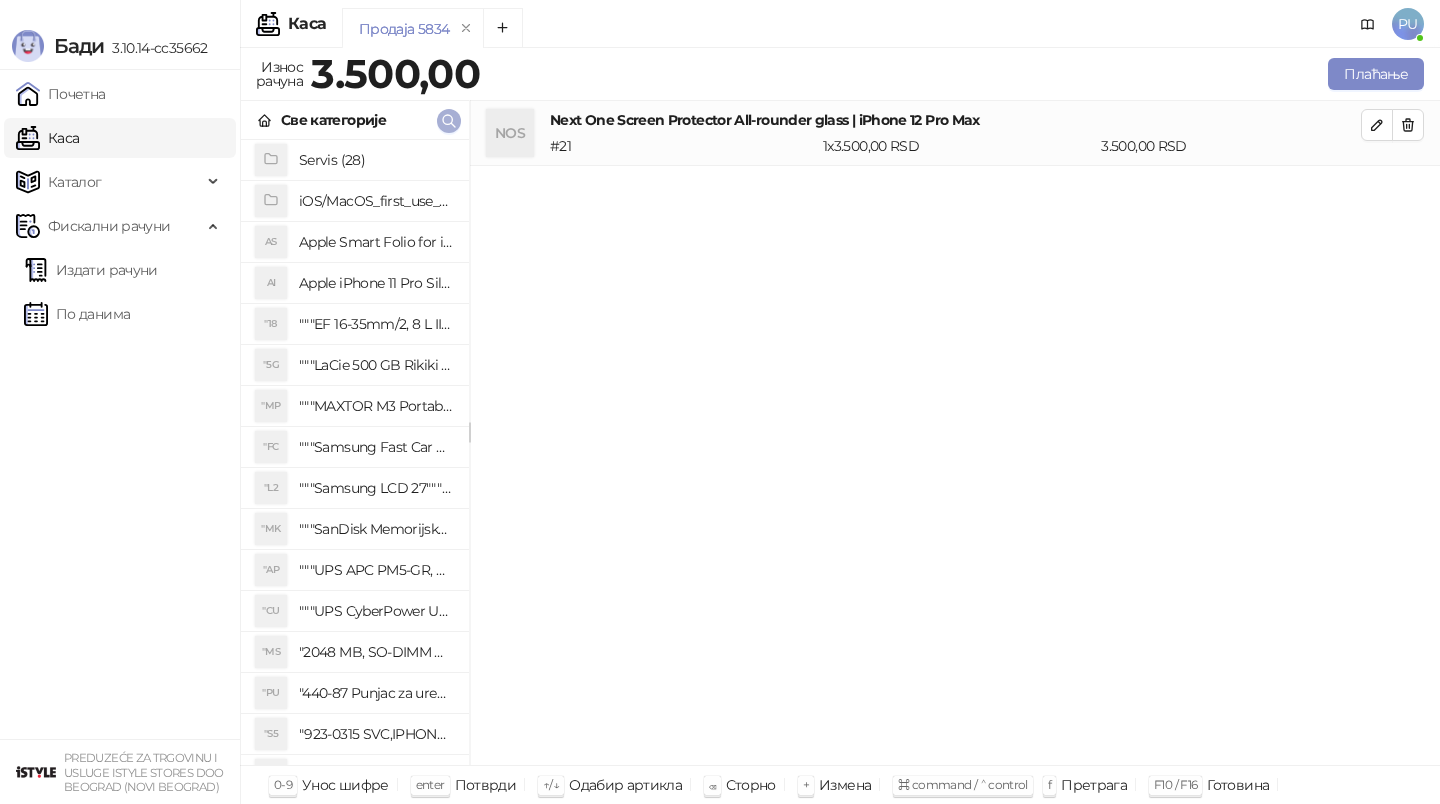 click at bounding box center [449, 121] 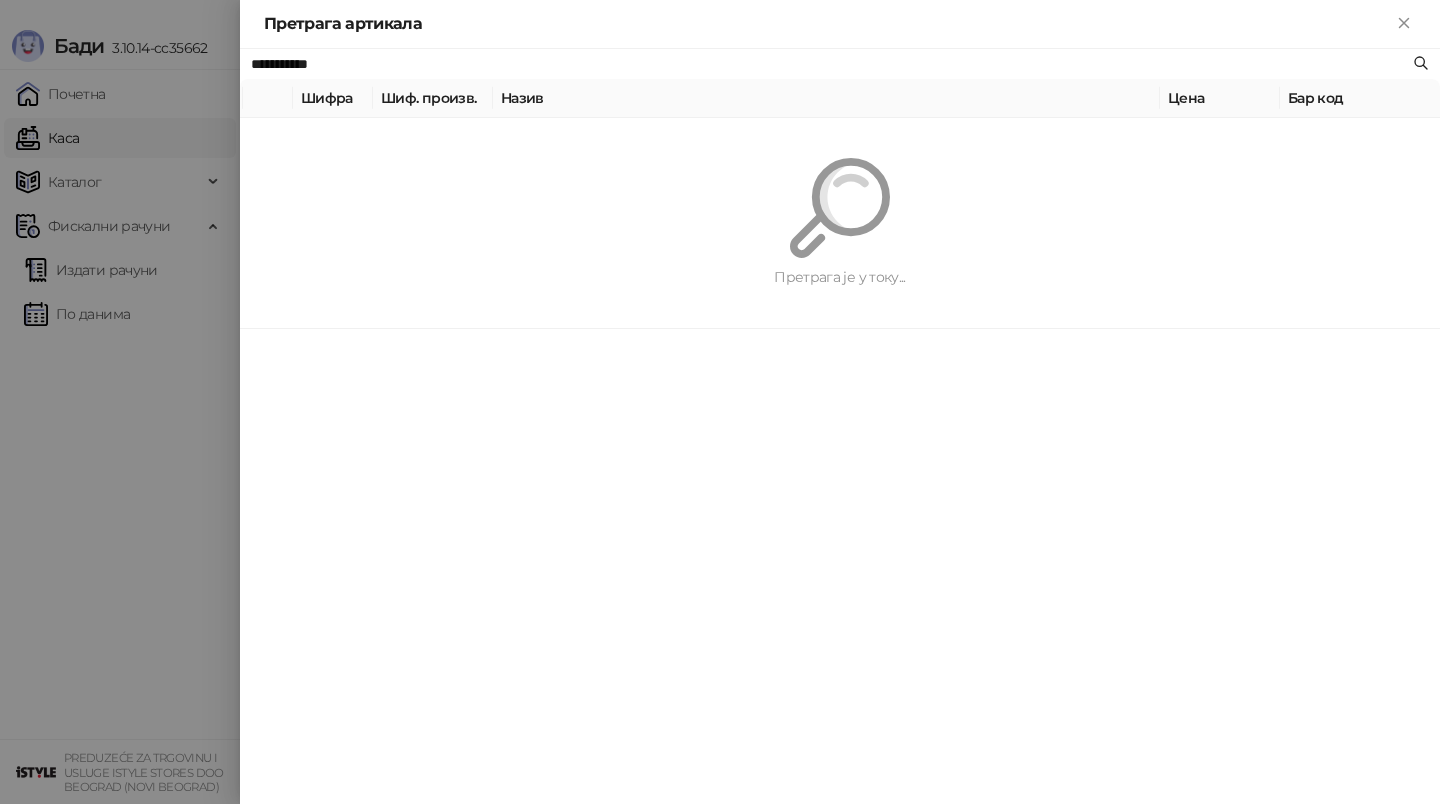 paste on "**********" 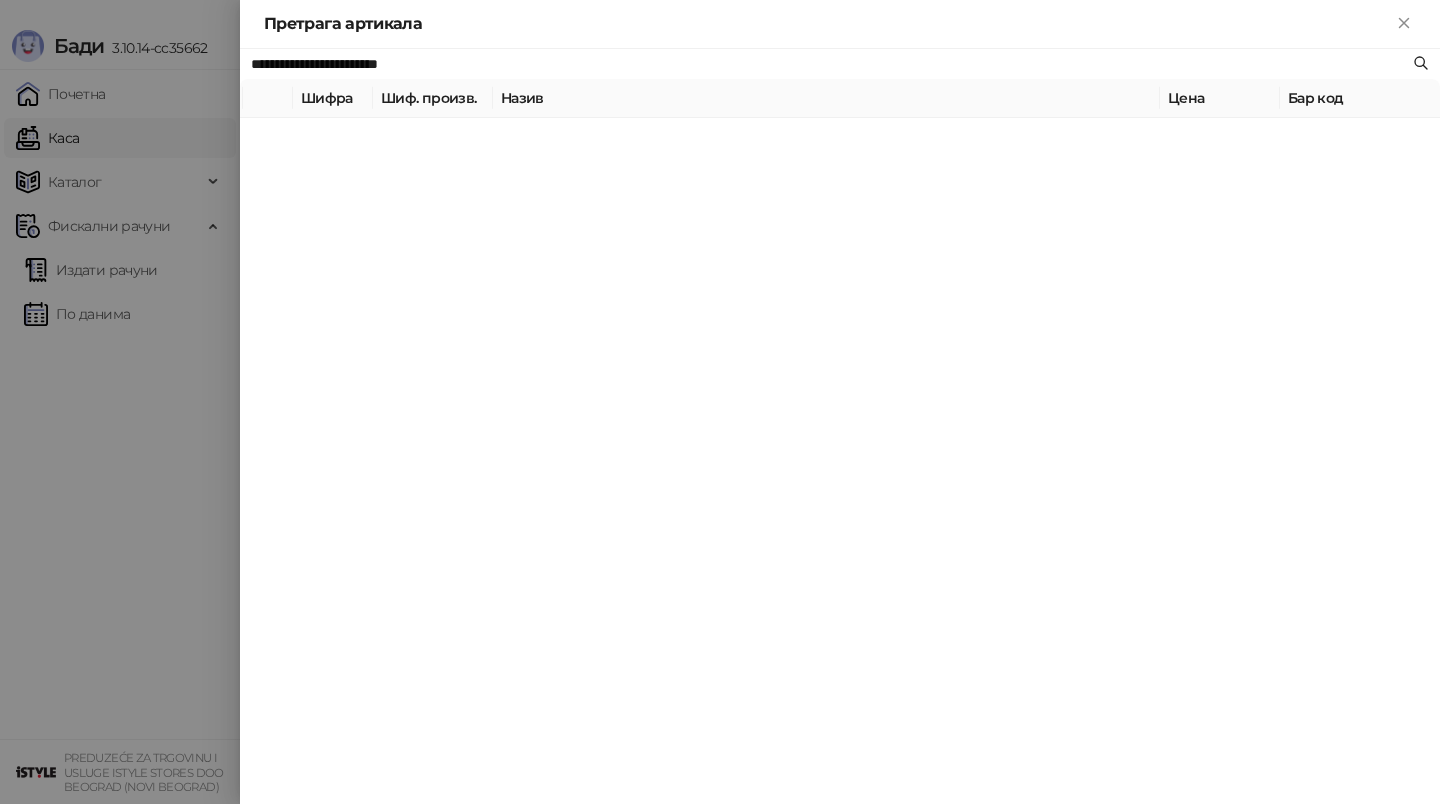 type on "**********" 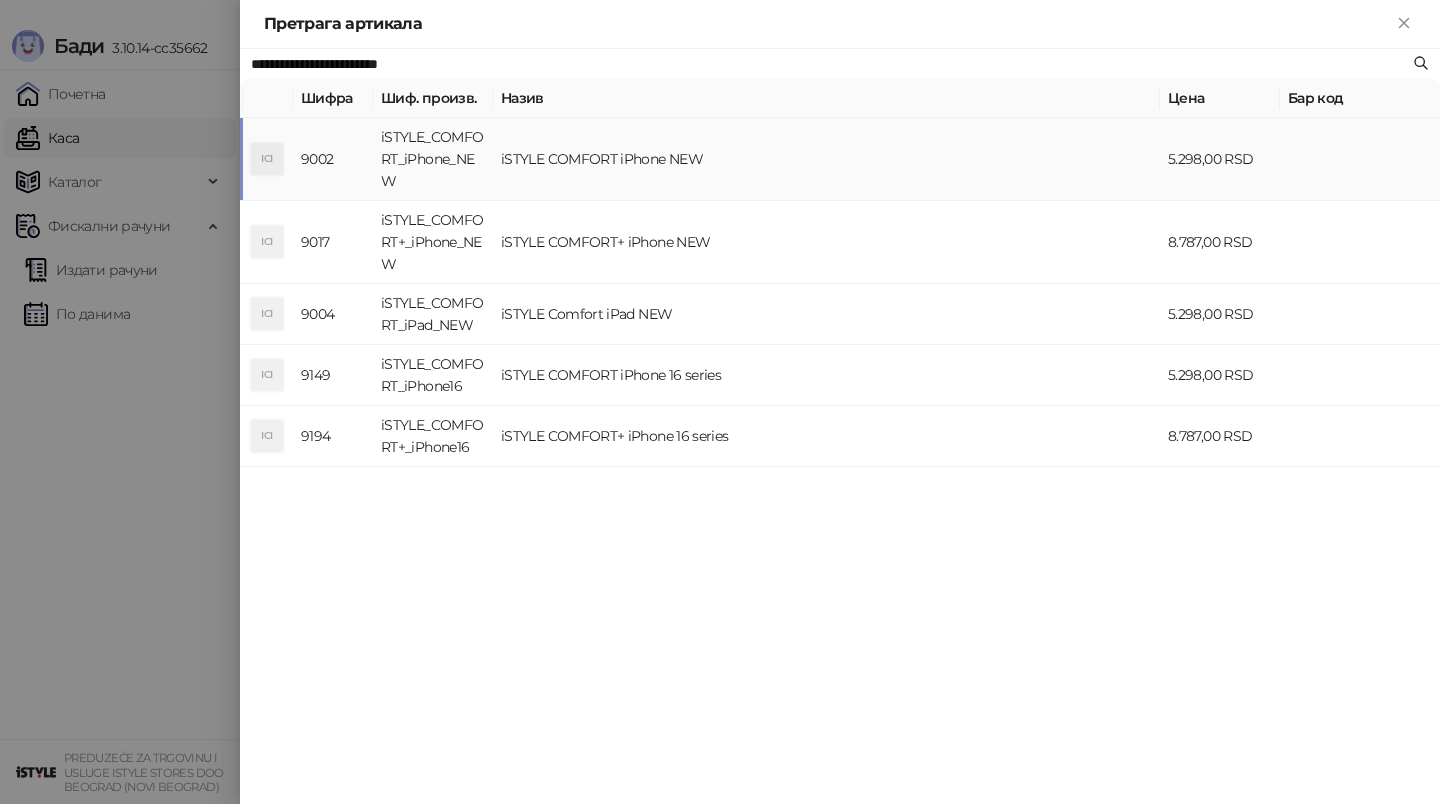 click on "iSTYLE COMFORT iPhone NEW" at bounding box center [826, 159] 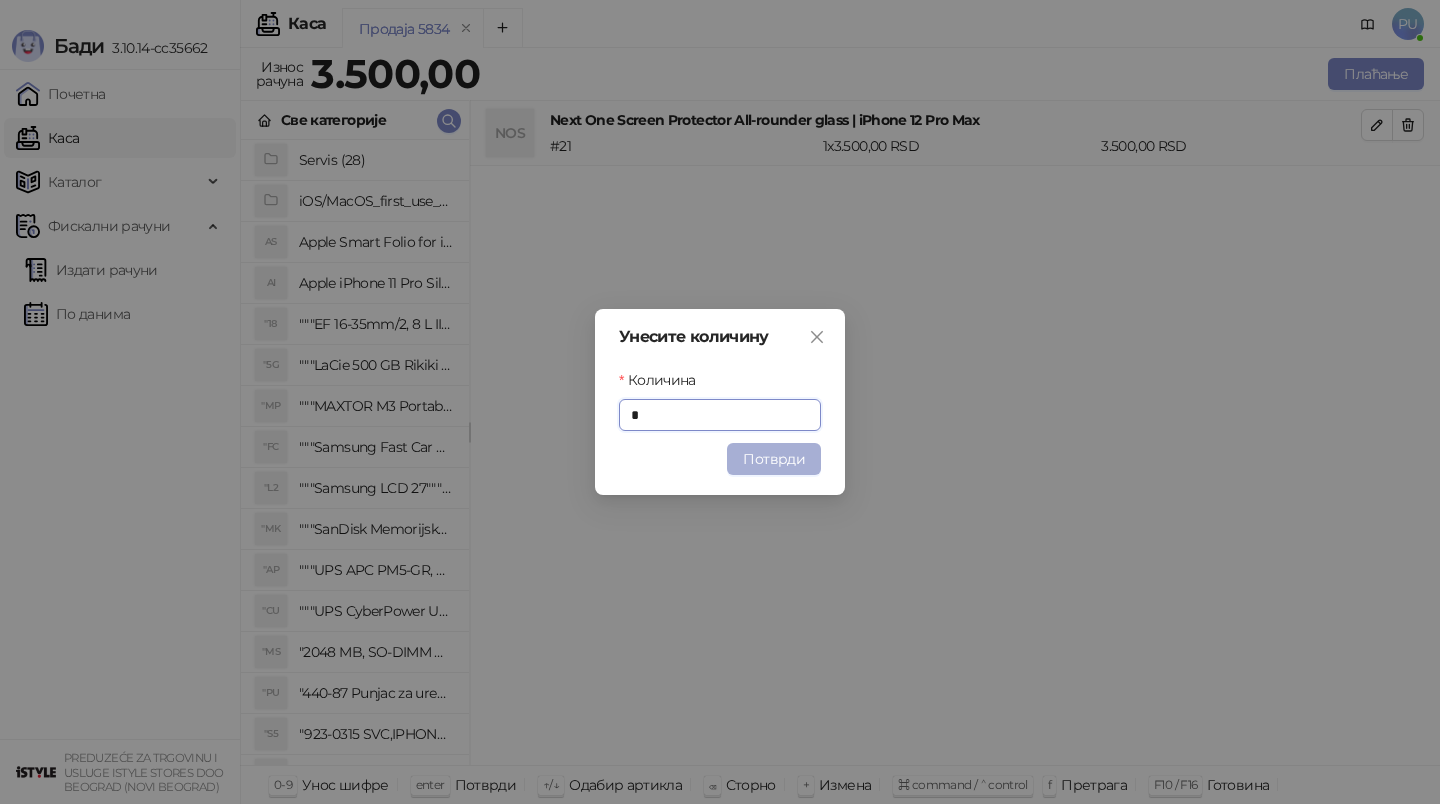 click on "Потврди" at bounding box center (774, 459) 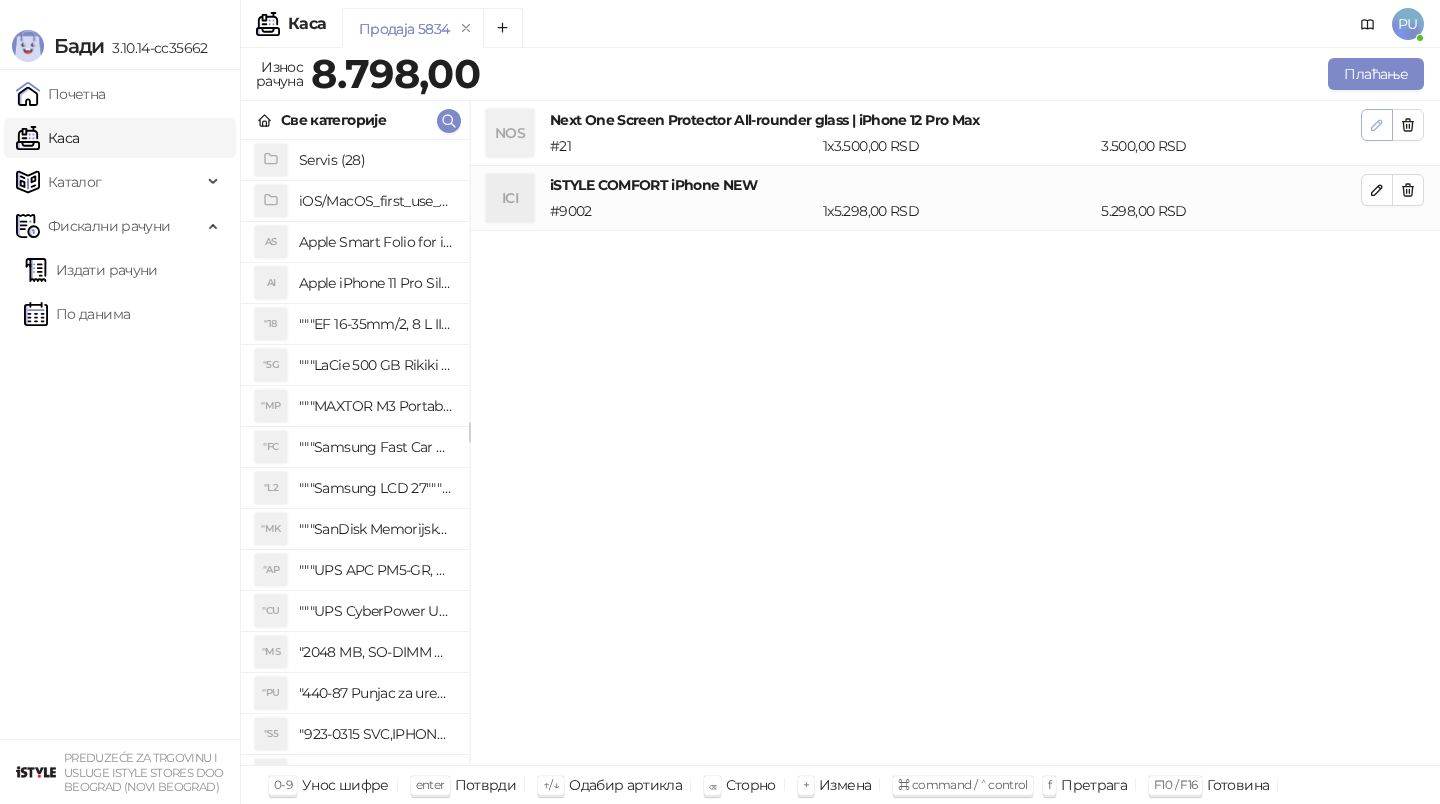 click at bounding box center (1377, 124) 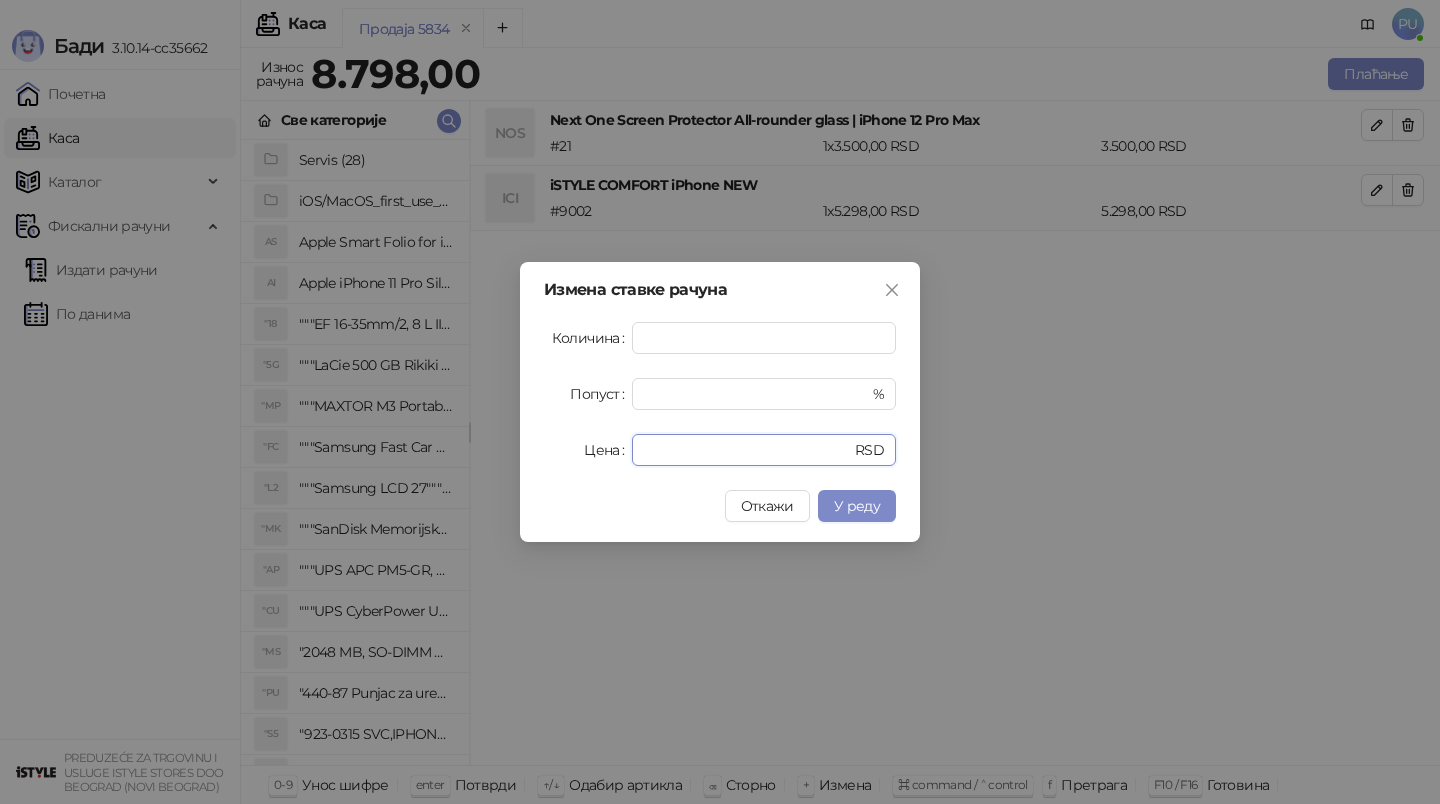 drag, startPoint x: 704, startPoint y: 451, endPoint x: 546, endPoint y: 463, distance: 158.45505 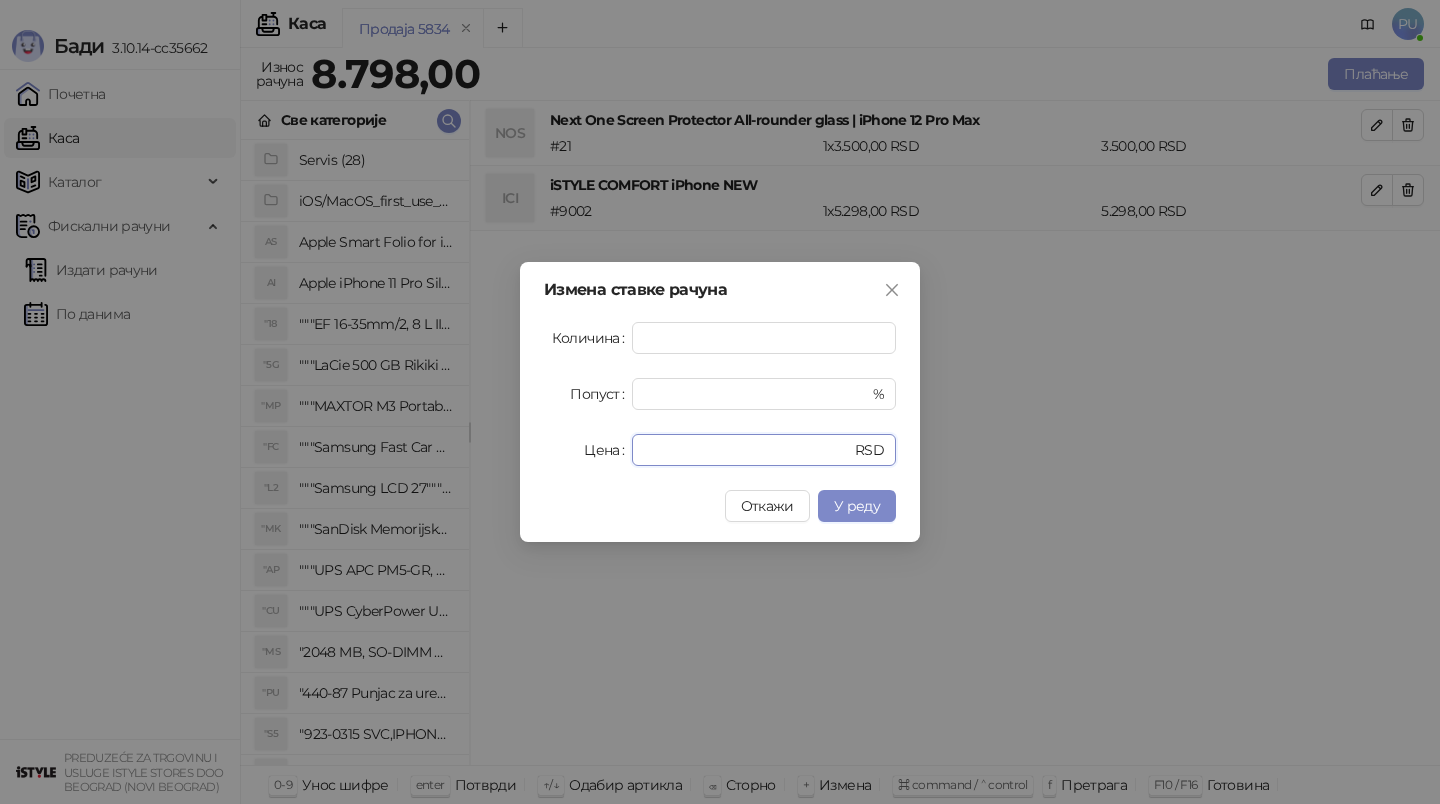type on "*" 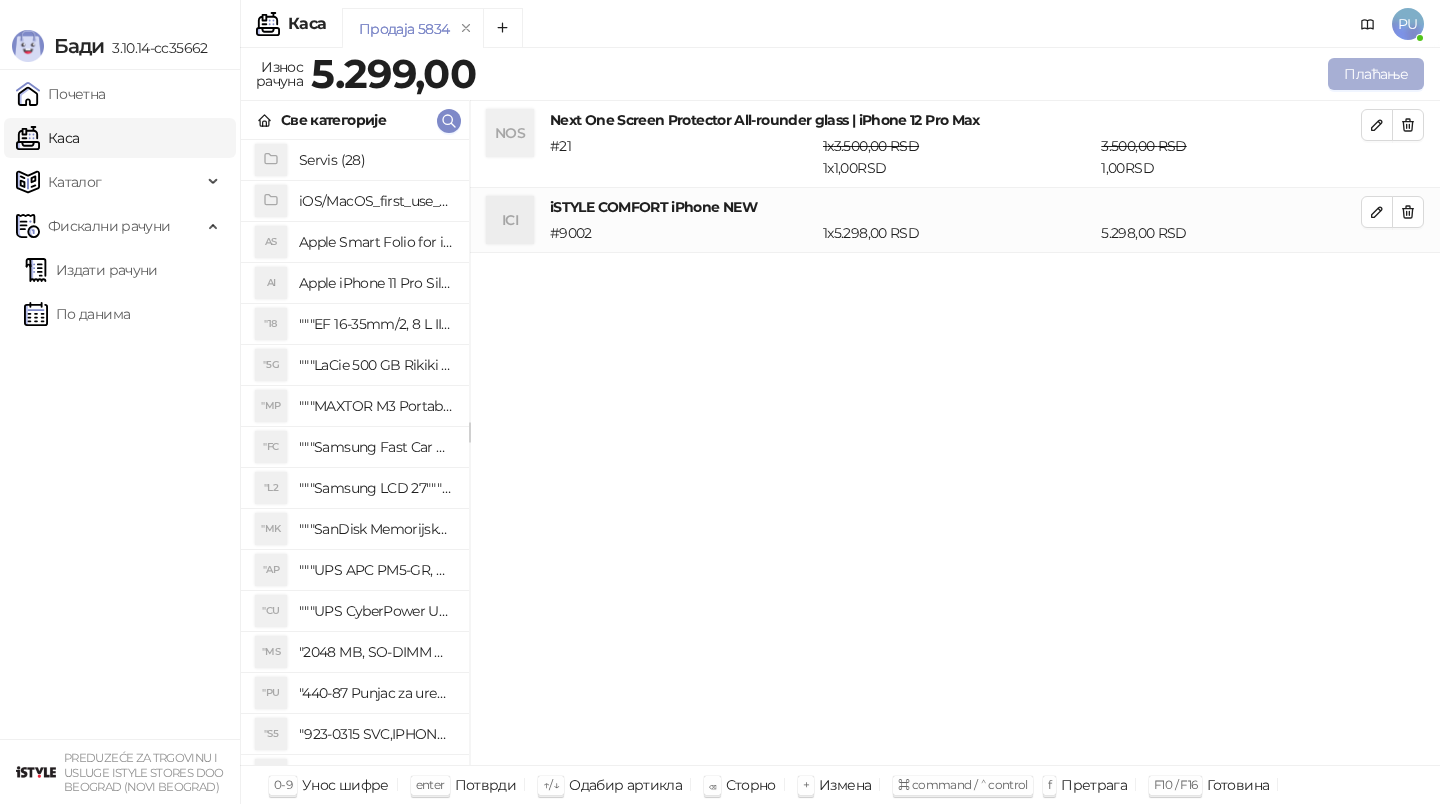 click on "Плаћање" at bounding box center (1376, 74) 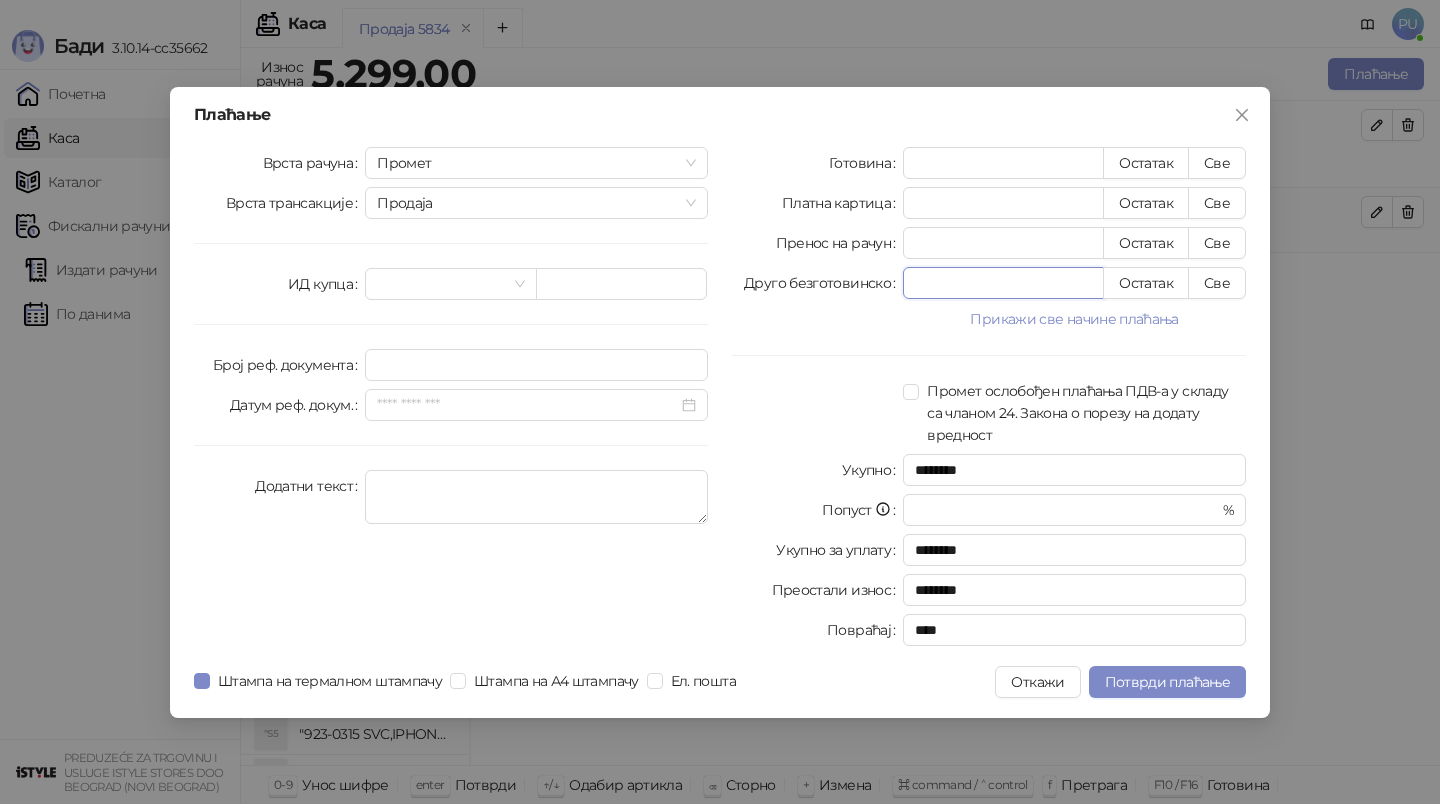 drag, startPoint x: 956, startPoint y: 286, endPoint x: 759, endPoint y: 286, distance: 197 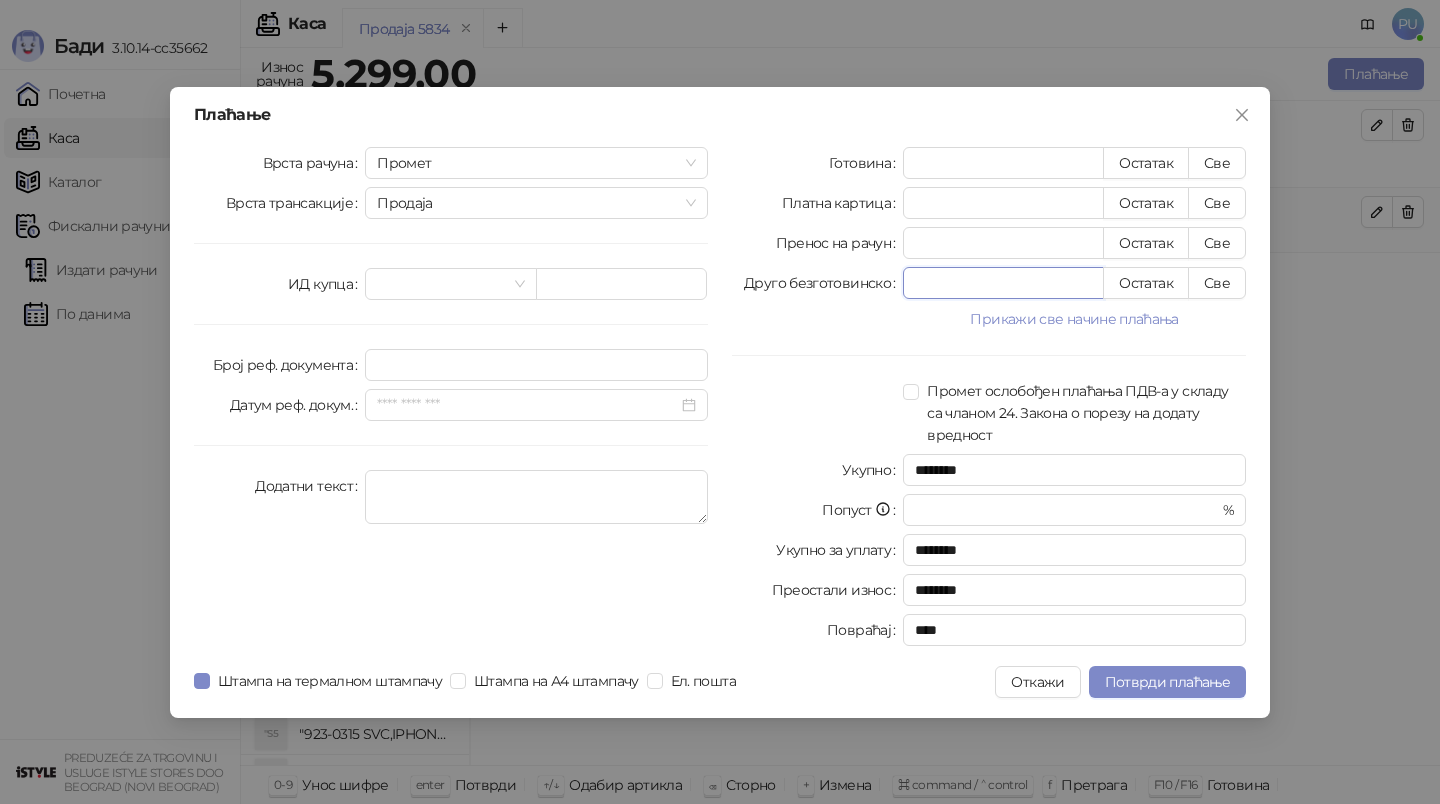 drag, startPoint x: 962, startPoint y: 275, endPoint x: 512, endPoint y: 306, distance: 451.06653 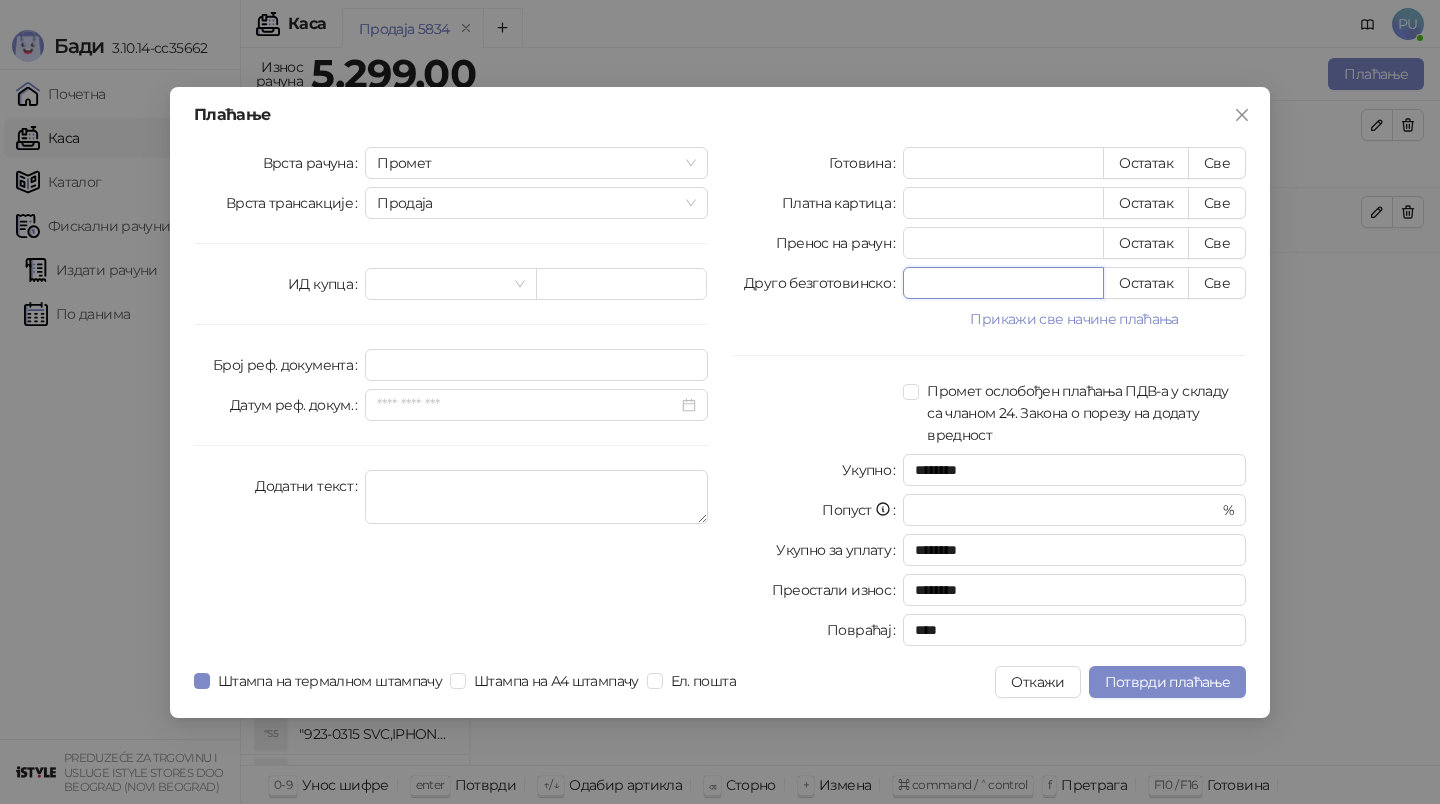 click on "********" at bounding box center (1003, 283) 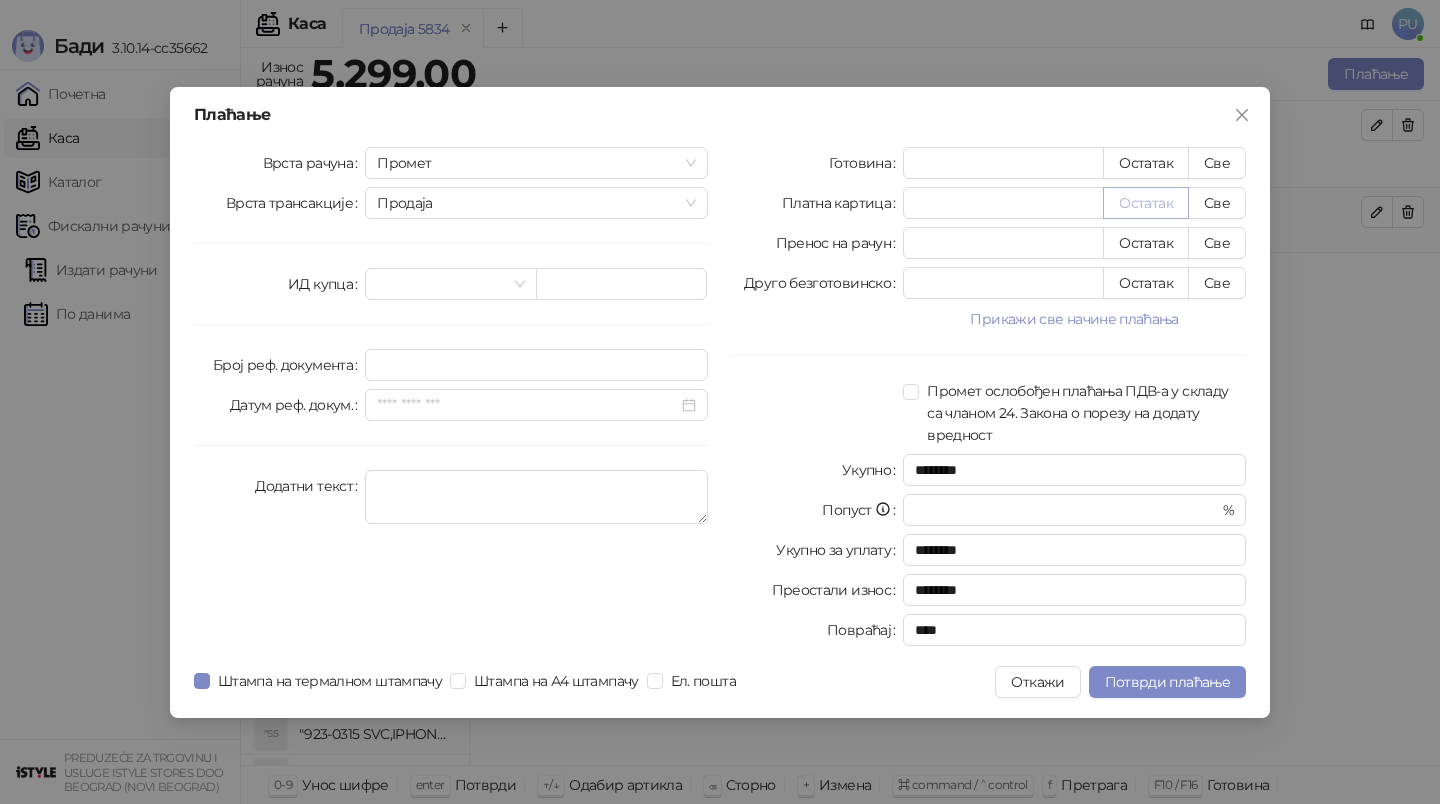 type on "****" 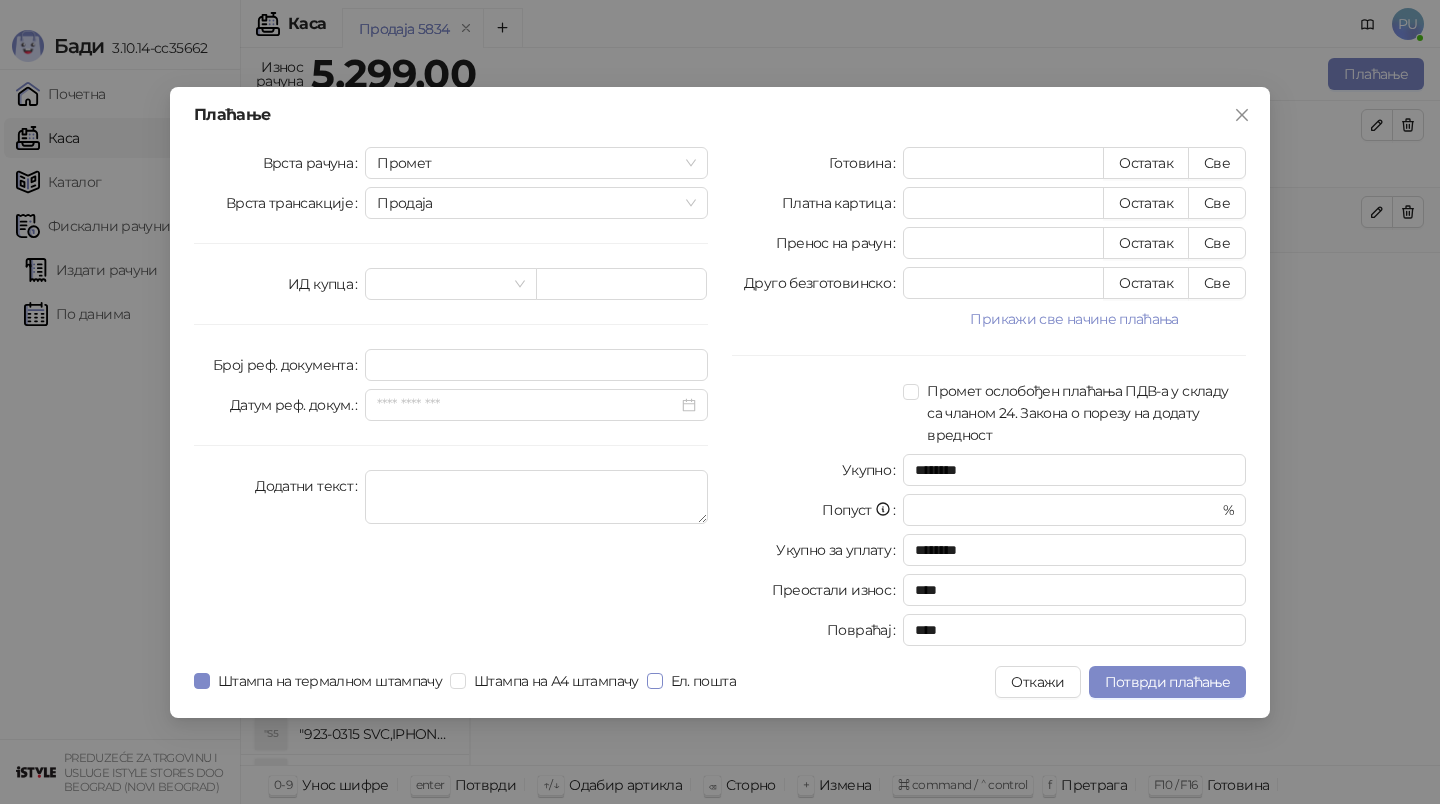 click on "Ел. пошта" at bounding box center (703, 681) 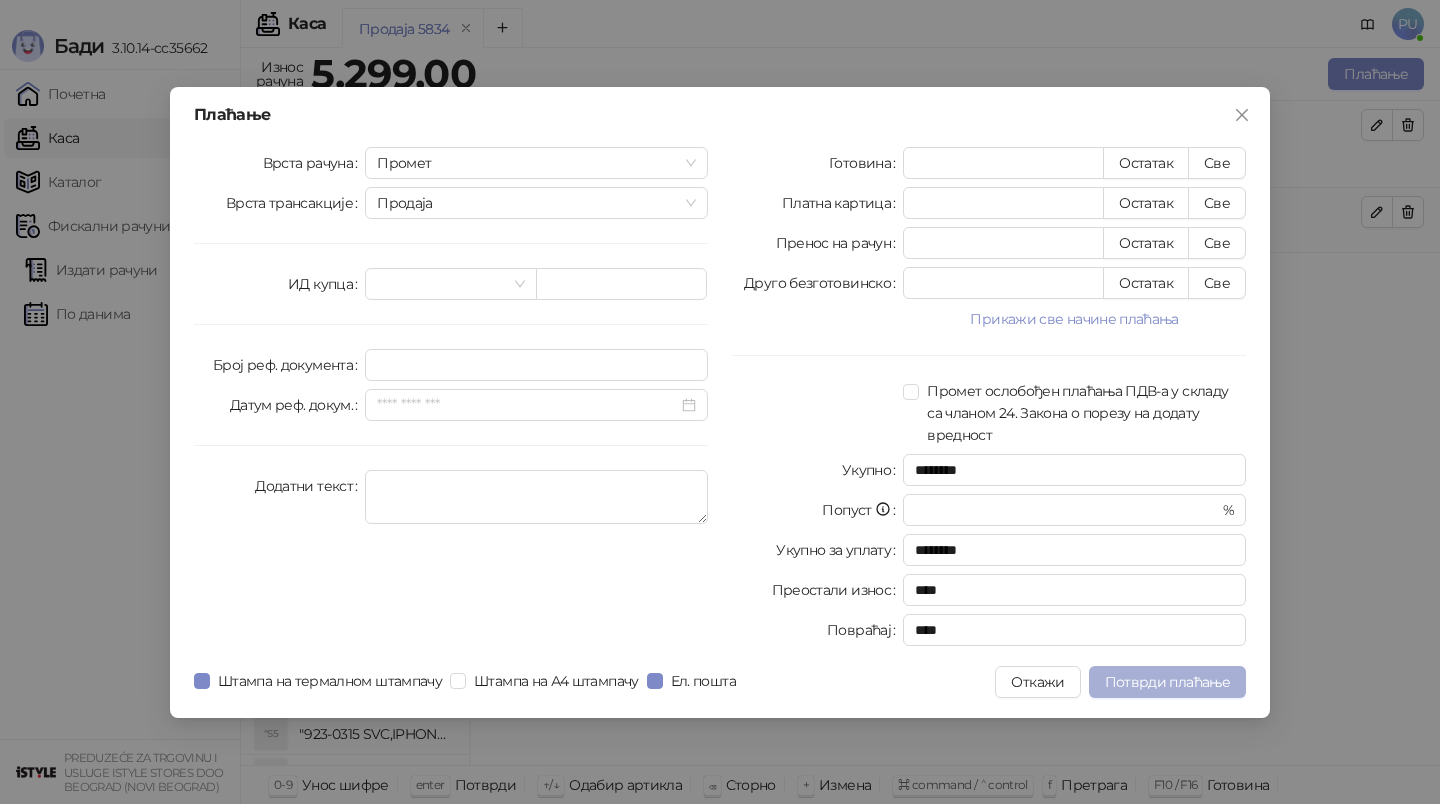 click on "Потврди плаћање" at bounding box center [1167, 682] 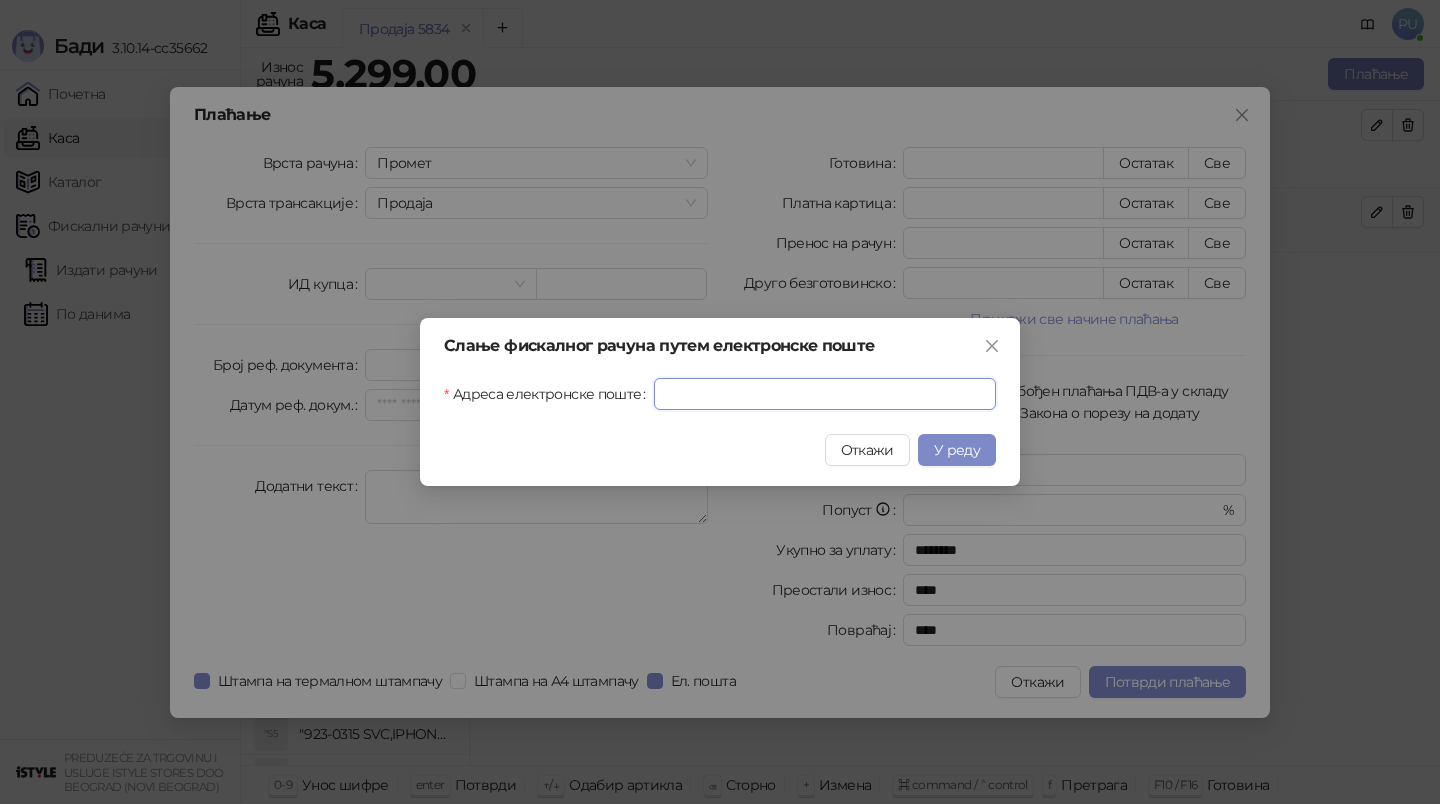 click on "Адреса електронске поште" at bounding box center (825, 394) 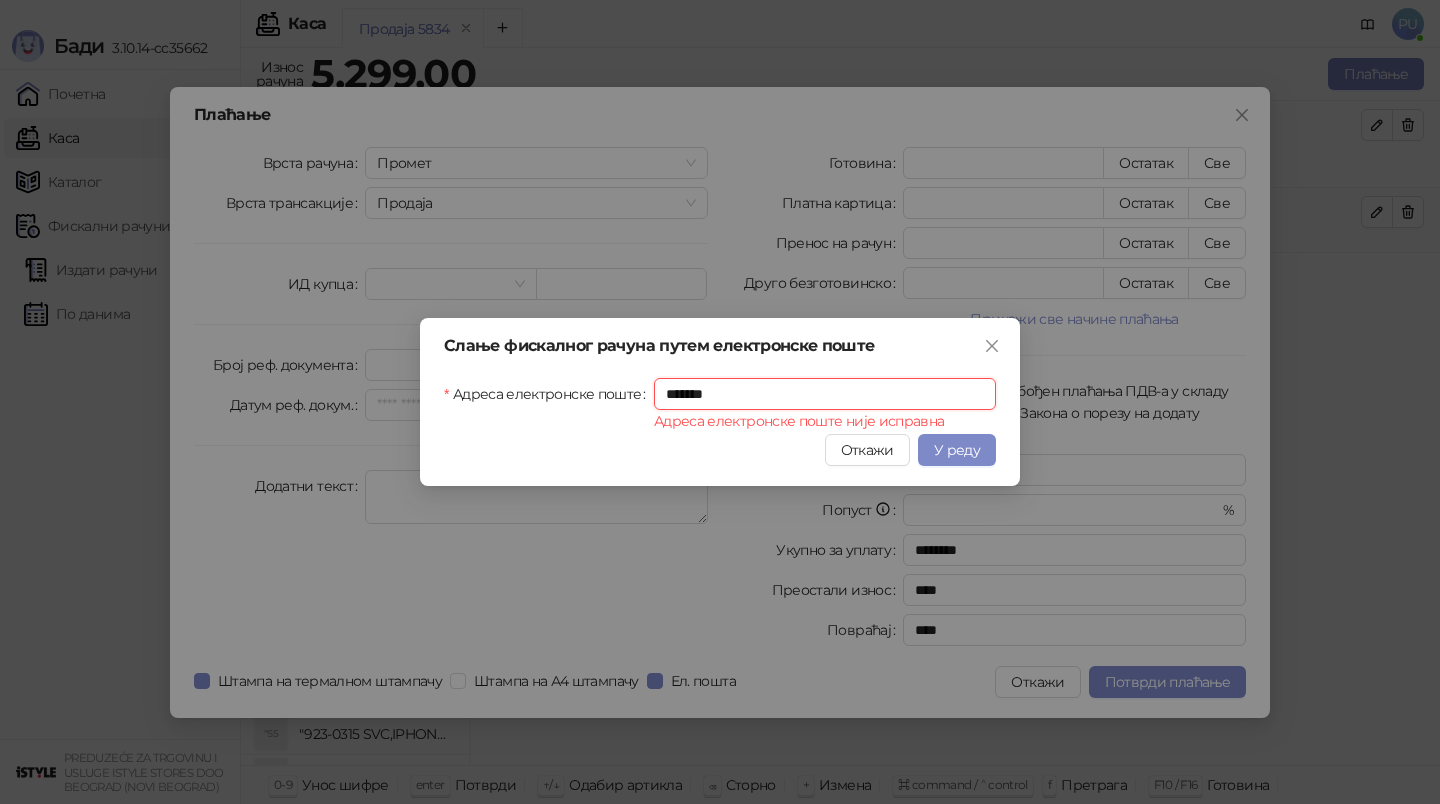 drag, startPoint x: 735, startPoint y: 397, endPoint x: 315, endPoint y: 397, distance: 420 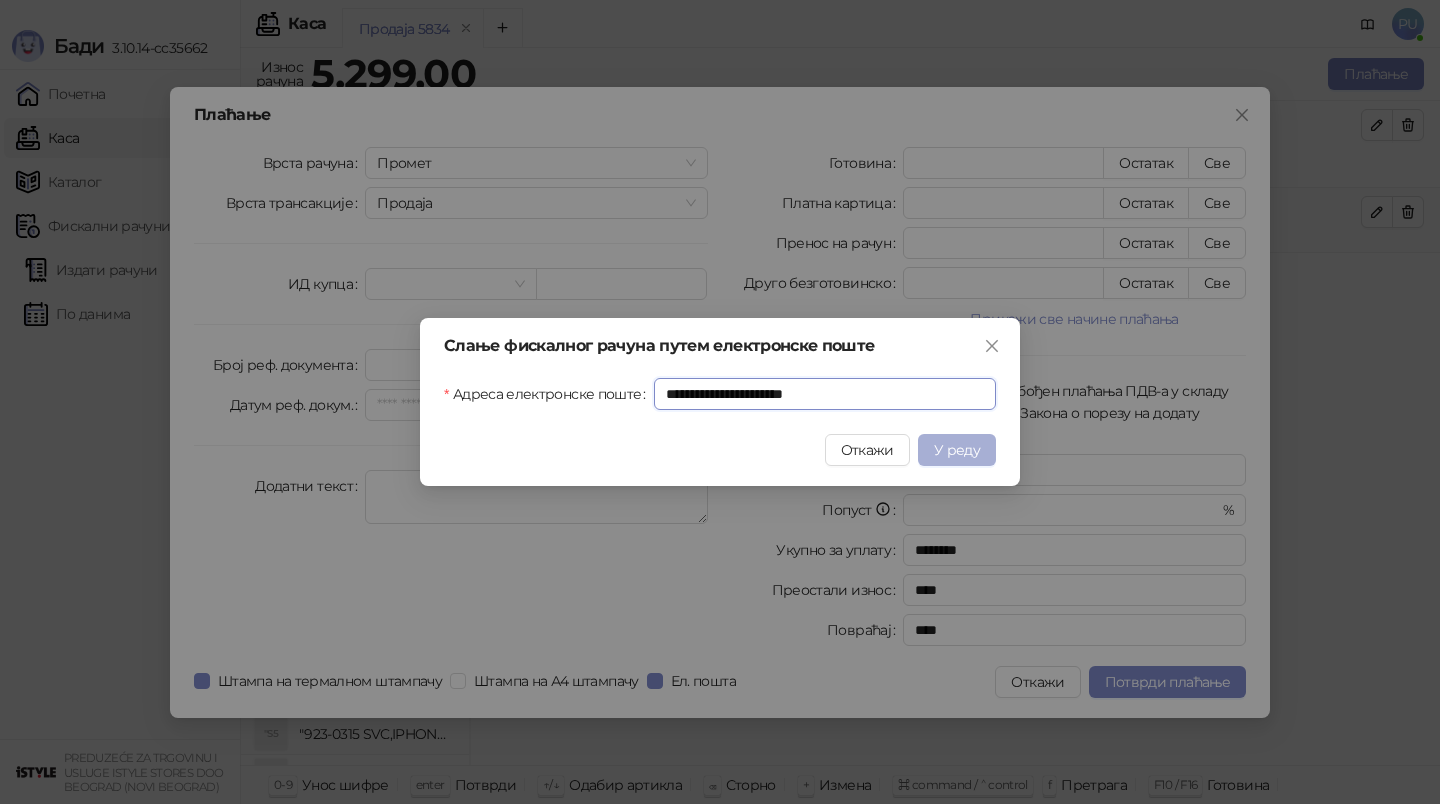 type on "**********" 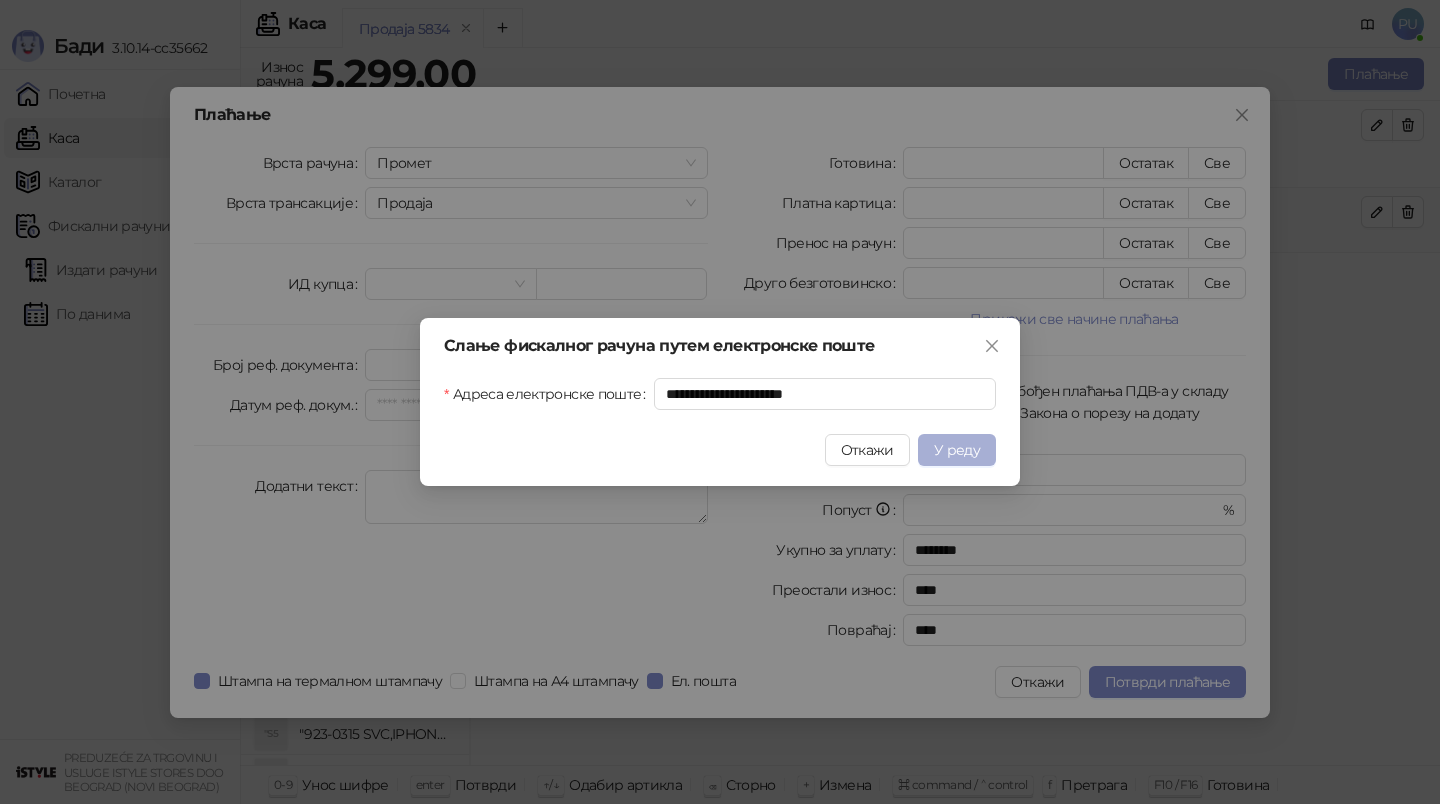 click on "У реду" at bounding box center (957, 450) 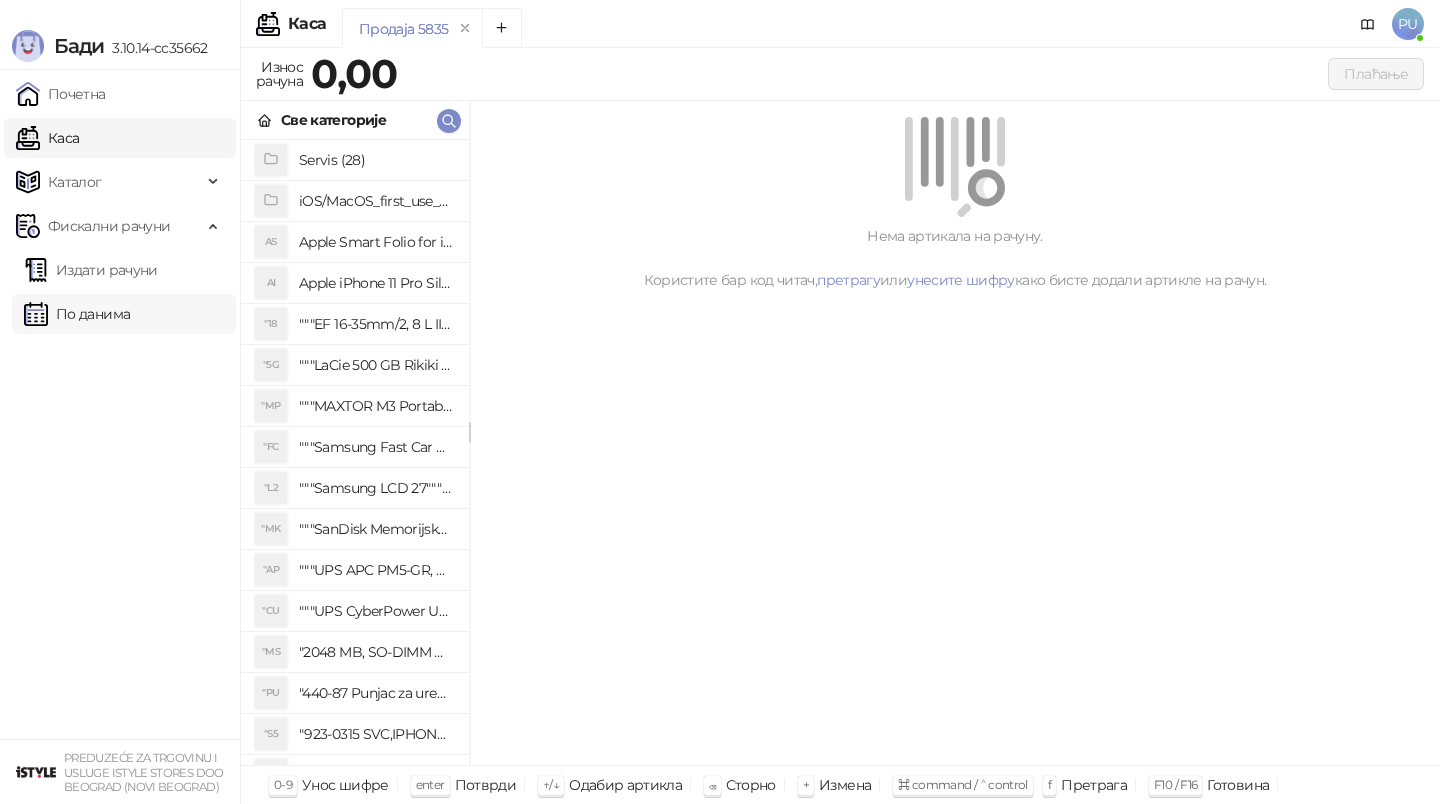 click on "По данима" at bounding box center (77, 314) 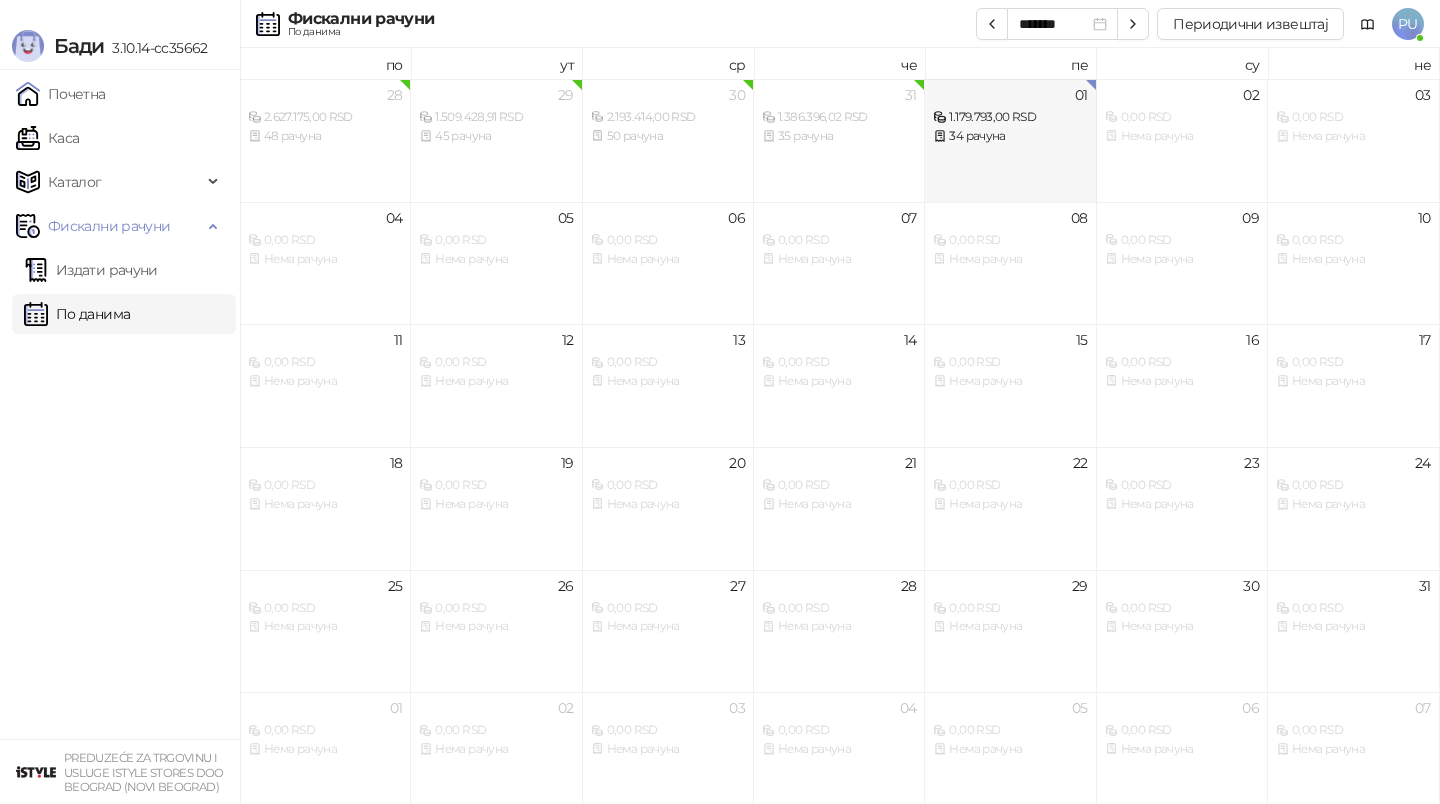 click on "34 рачуна" at bounding box center [1010, 136] 